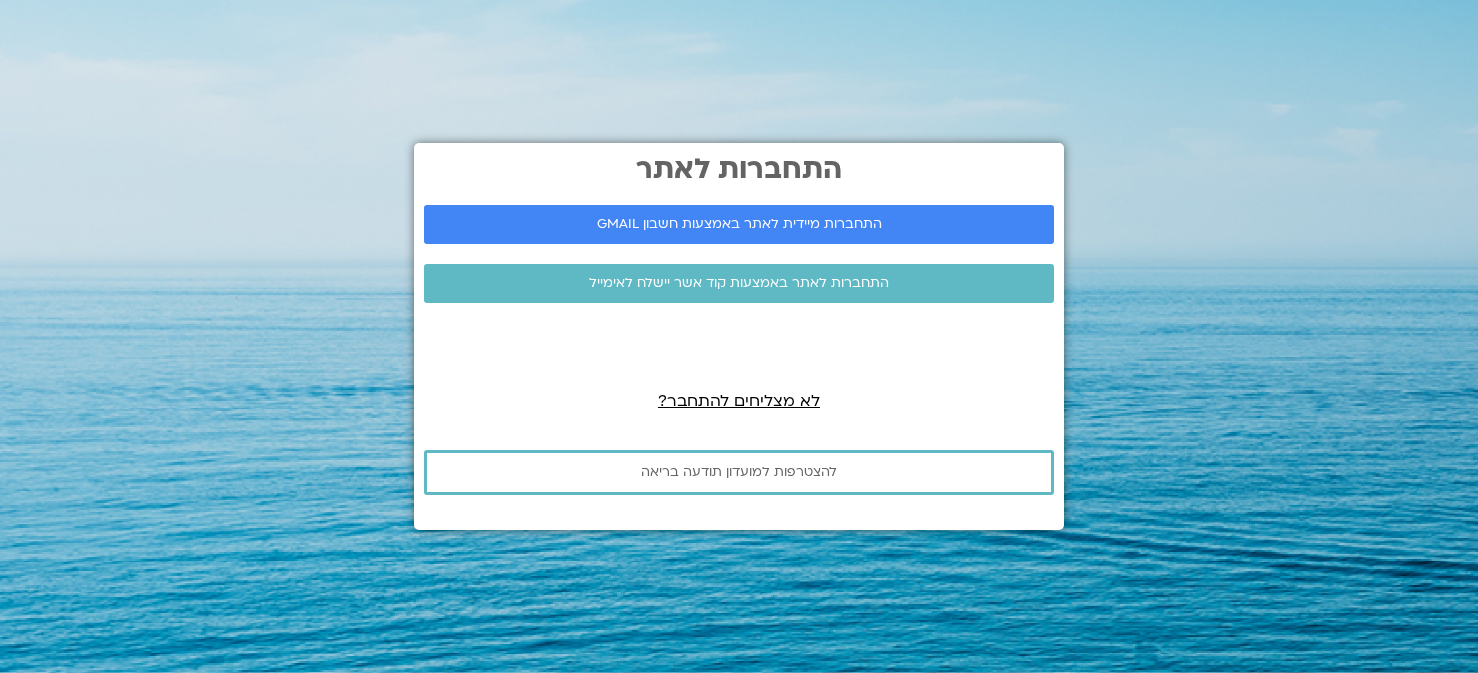 scroll, scrollTop: 0, scrollLeft: 0, axis: both 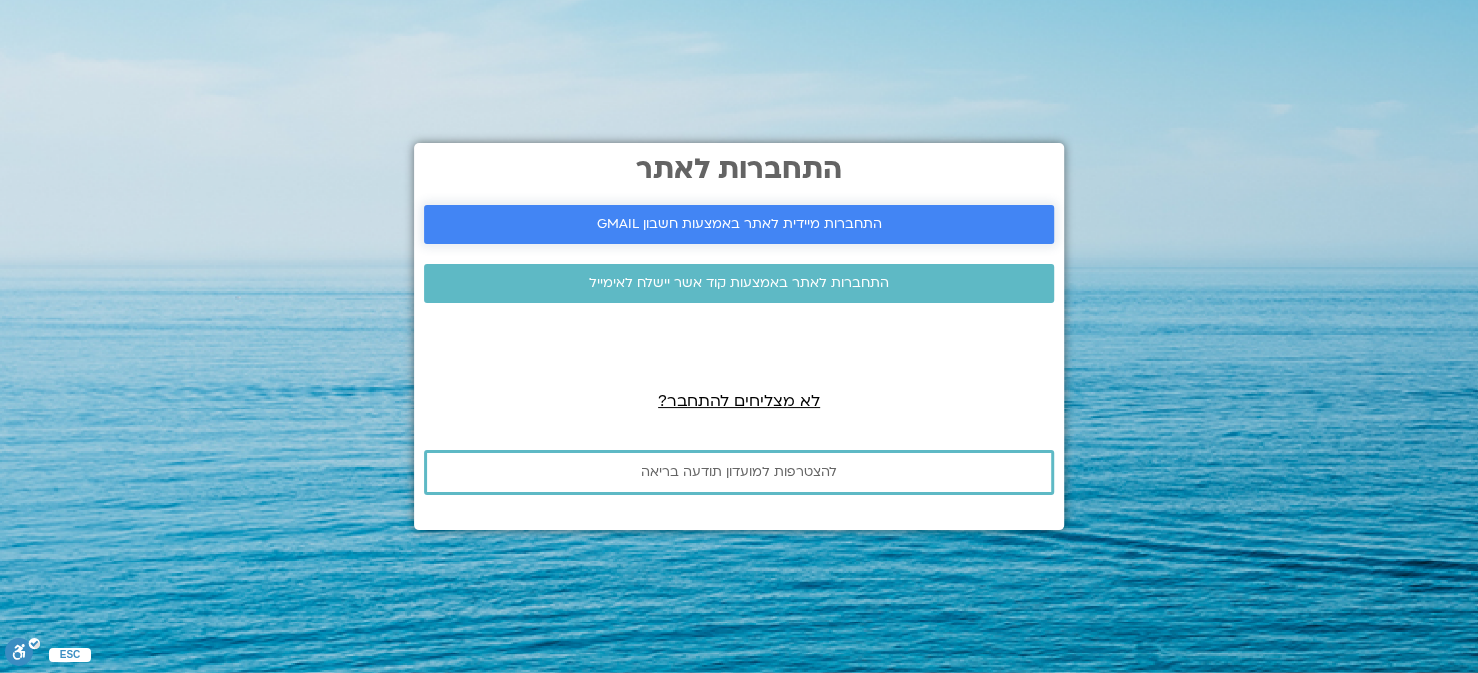click on "התחברות מיידית לאתר באמצעות חשבון GMAIL" at bounding box center [739, 224] 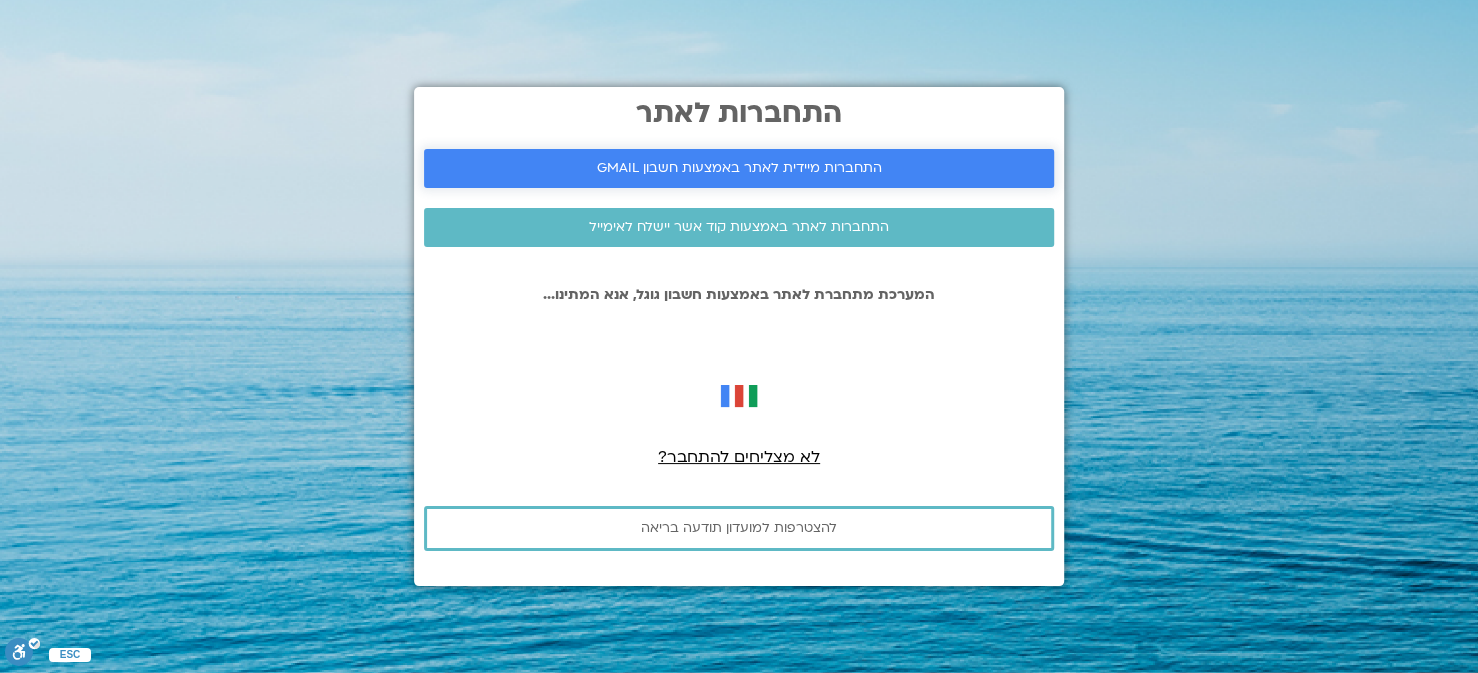 click on "התחברות מיידית לאתר באמצעות חשבון GMAIL" at bounding box center (739, 168) 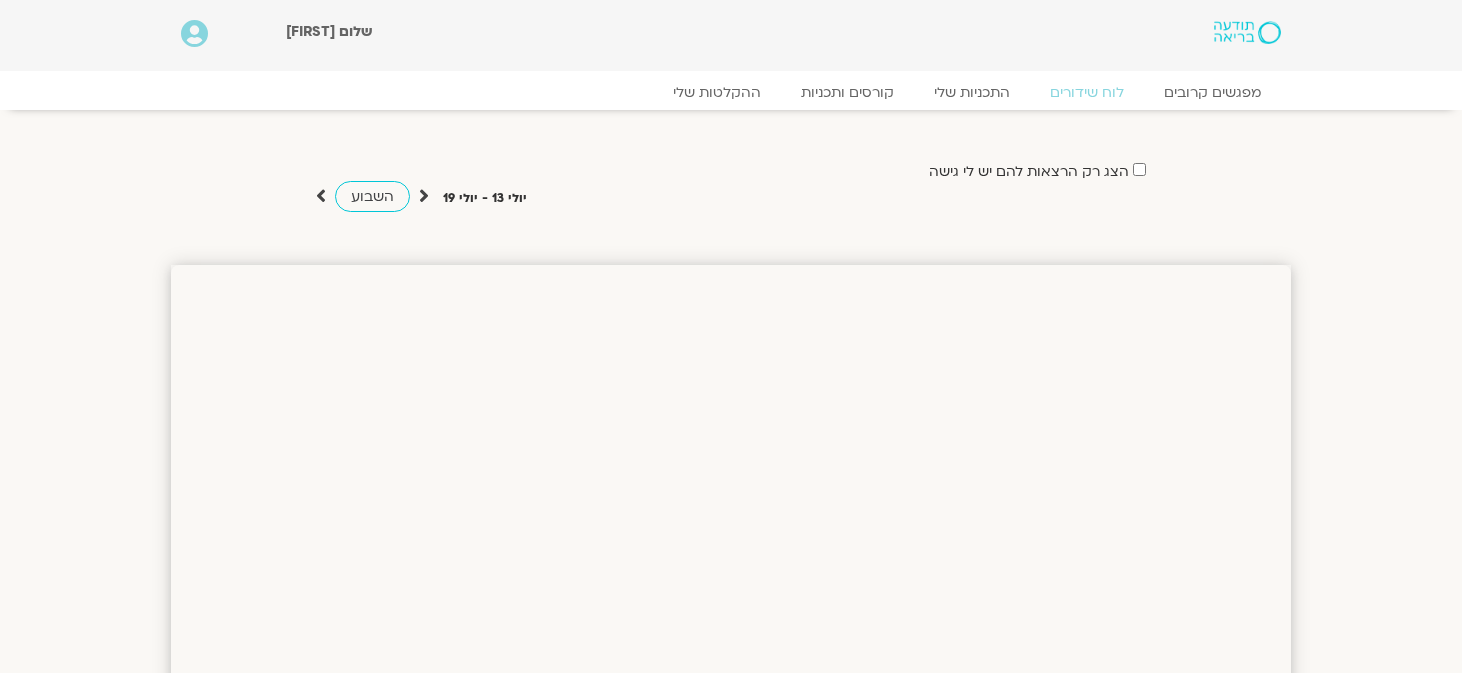 scroll, scrollTop: 0, scrollLeft: 0, axis: both 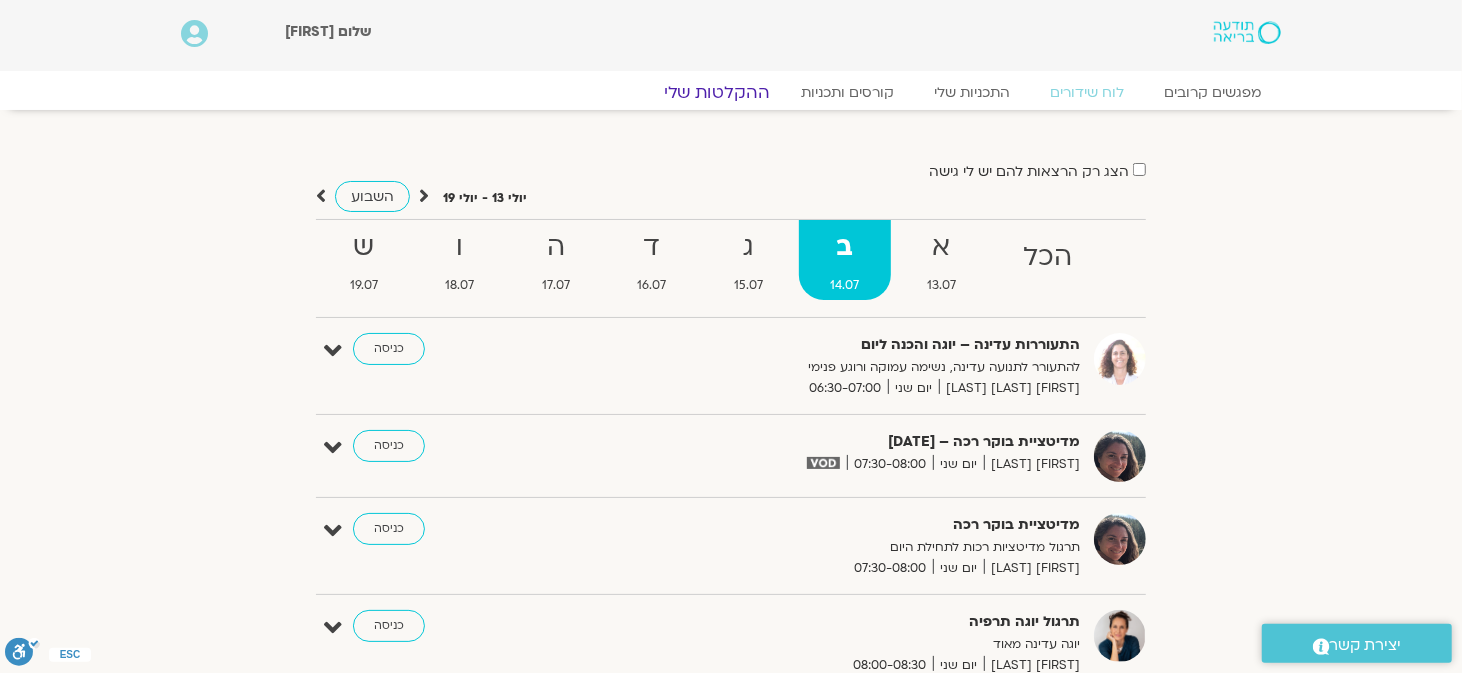 click on "ההקלטות שלי" 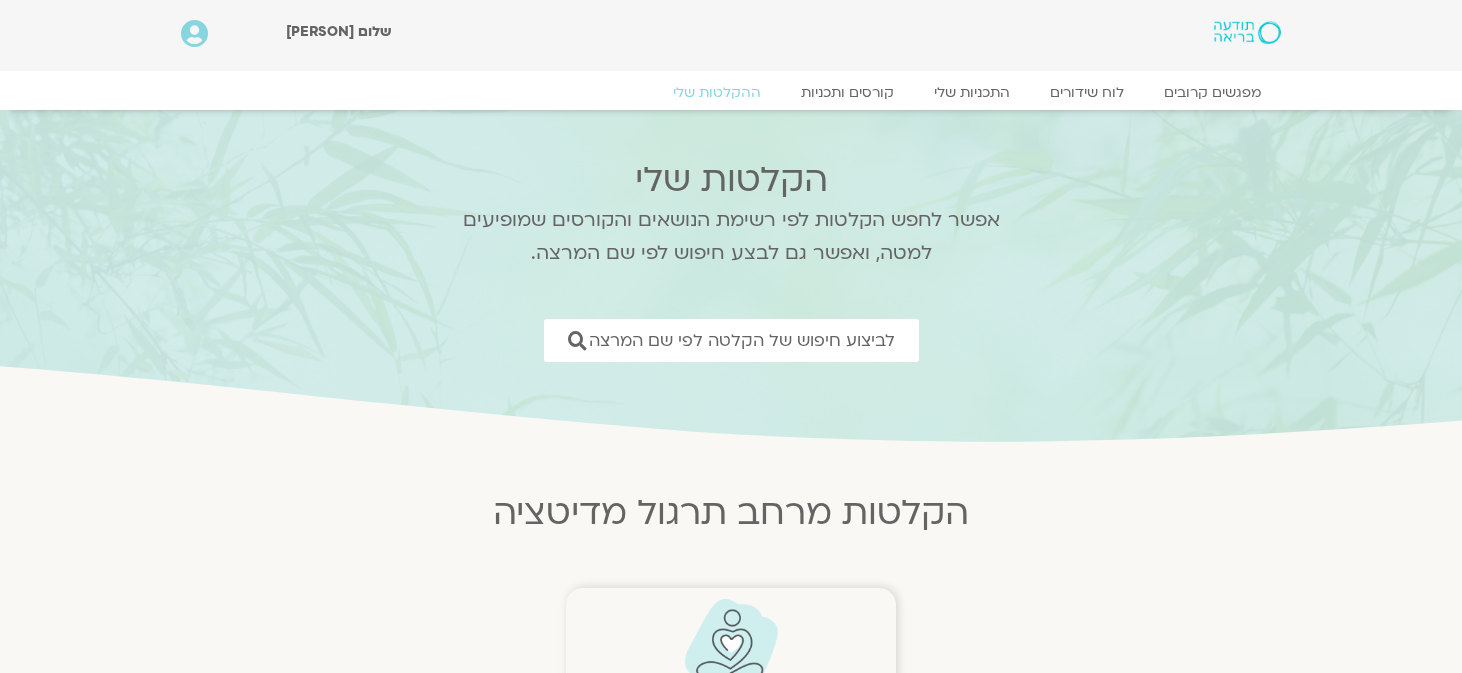 scroll, scrollTop: 0, scrollLeft: 0, axis: both 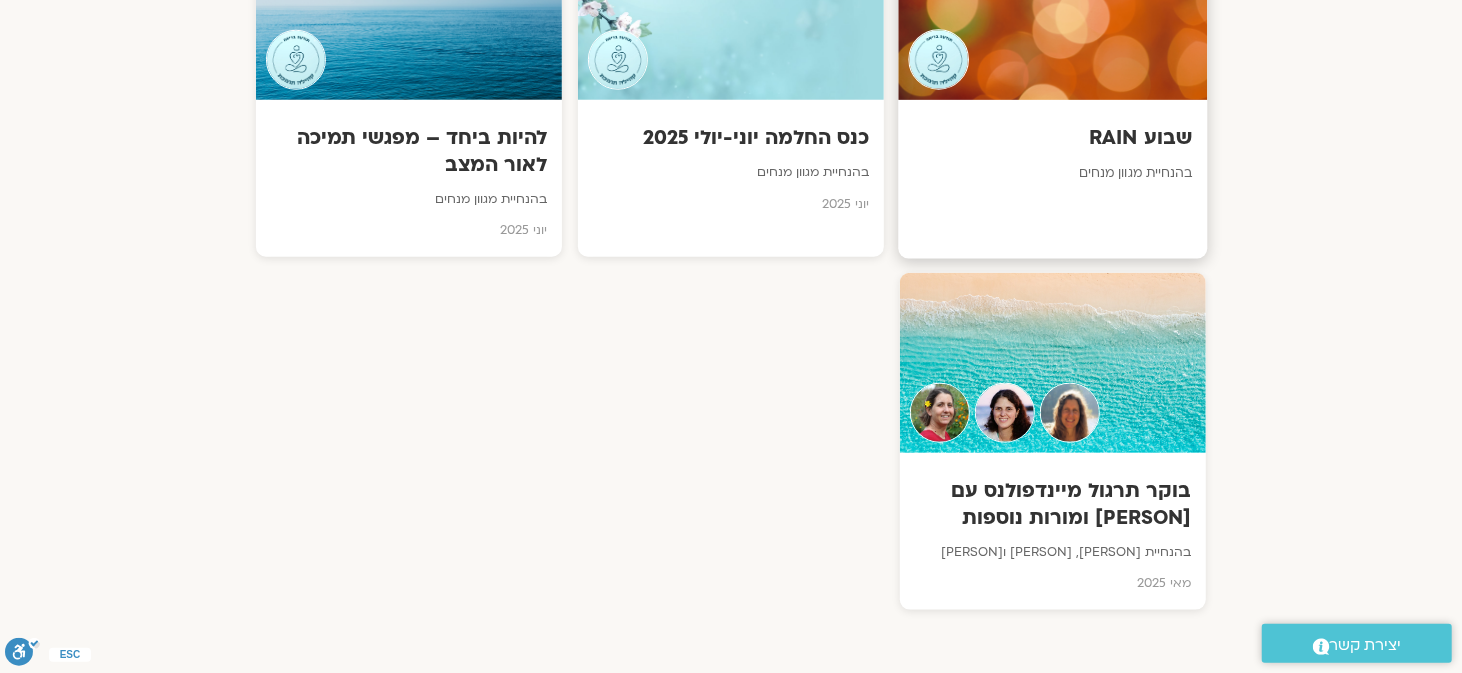 click at bounding box center [1052, 9] 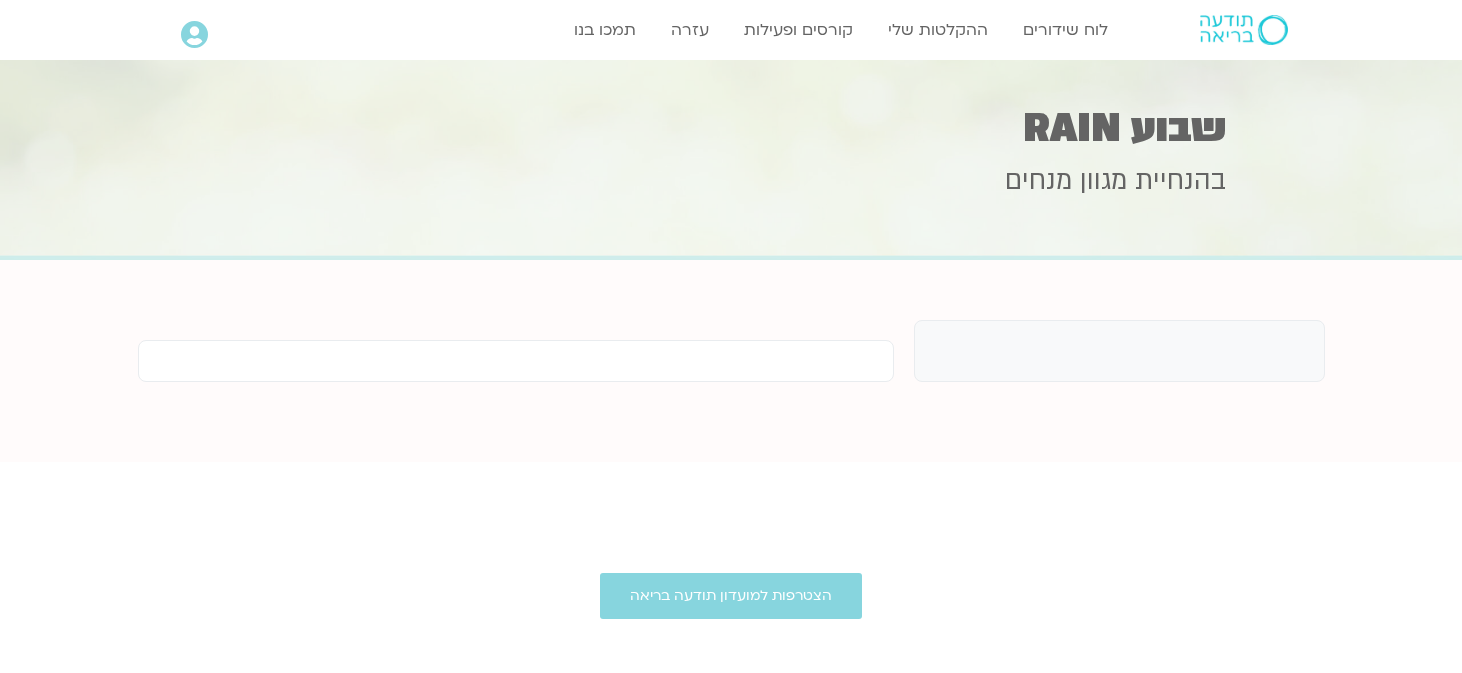scroll, scrollTop: 0, scrollLeft: 0, axis: both 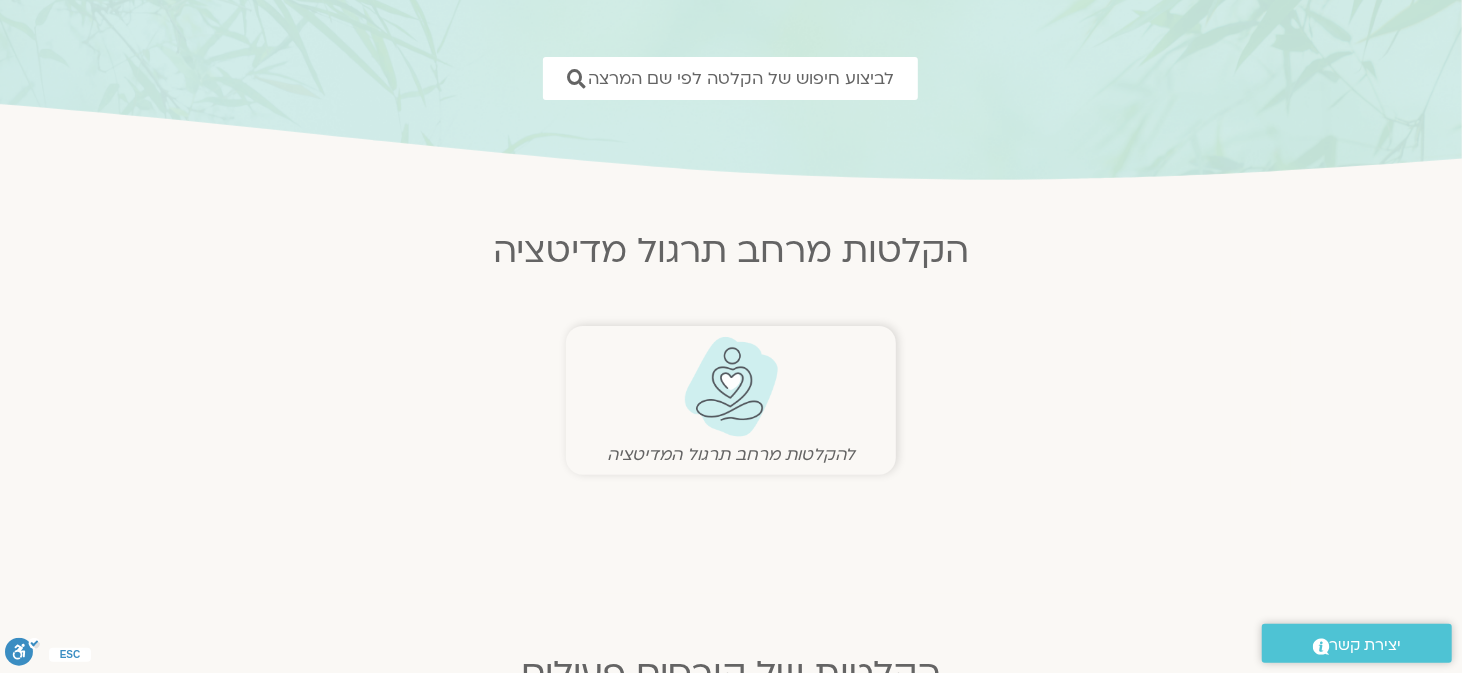 click at bounding box center [731, 387] 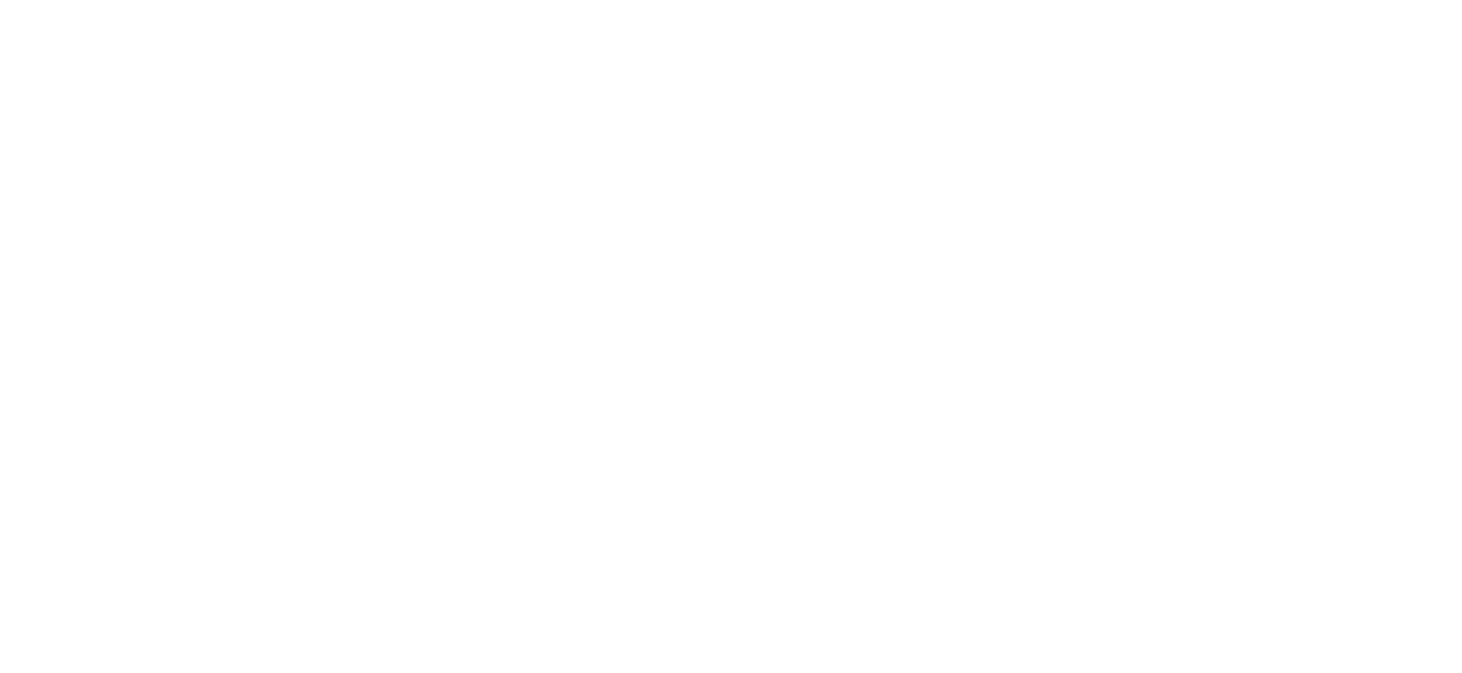 scroll, scrollTop: 0, scrollLeft: 0, axis: both 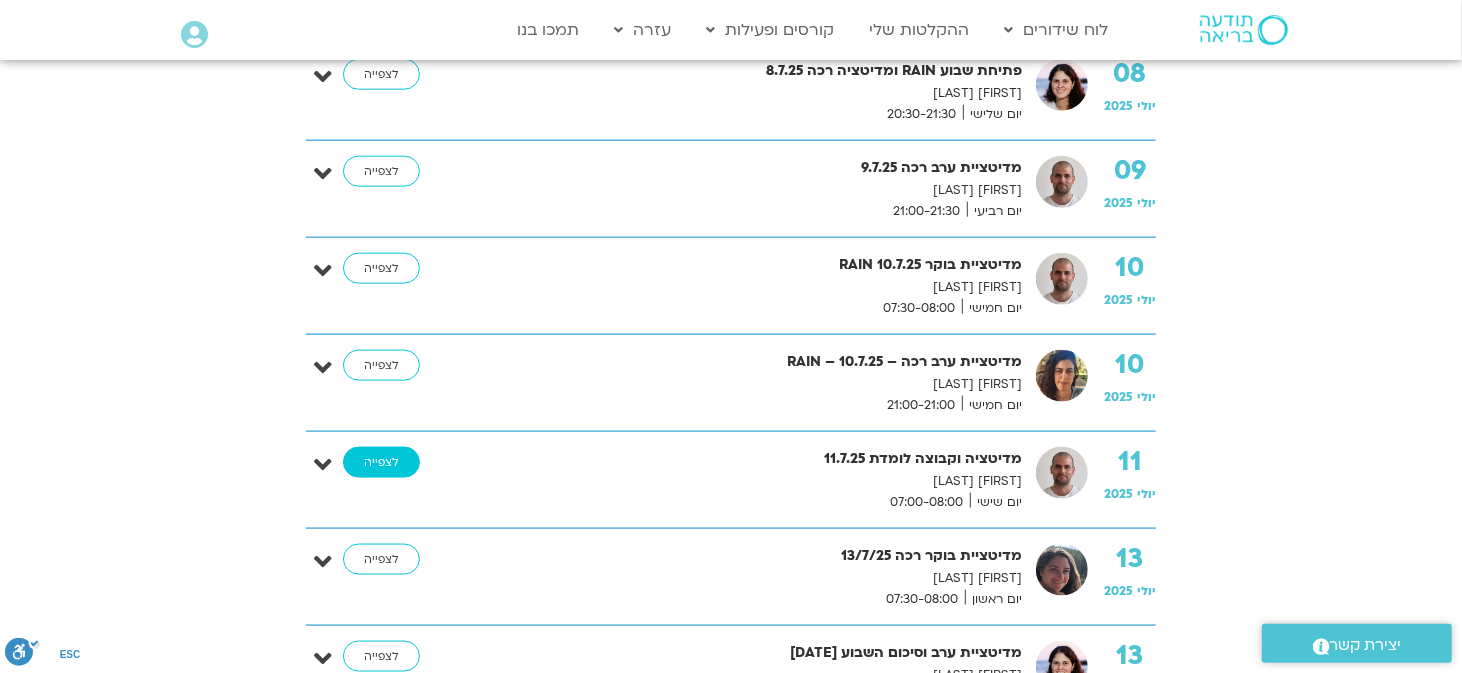 click on "לצפייה" at bounding box center (381, 463) 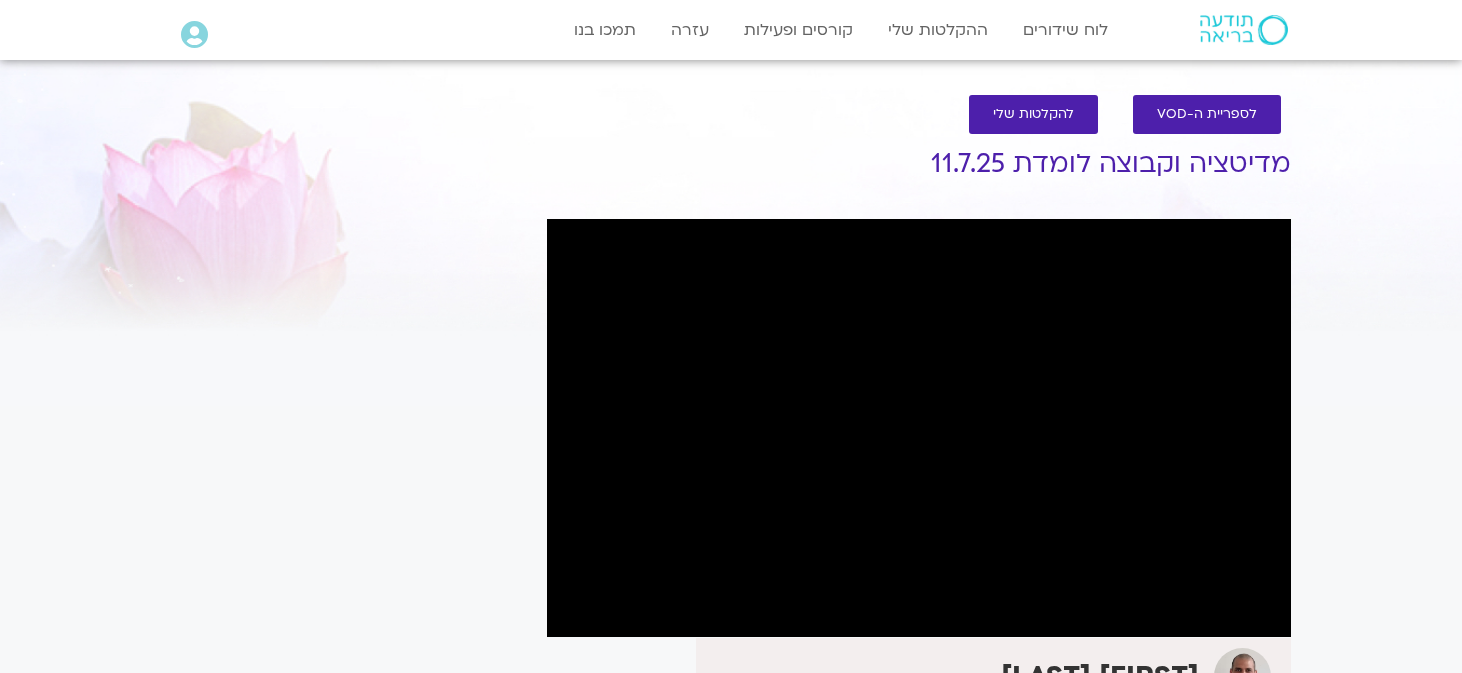 scroll, scrollTop: 0, scrollLeft: 0, axis: both 